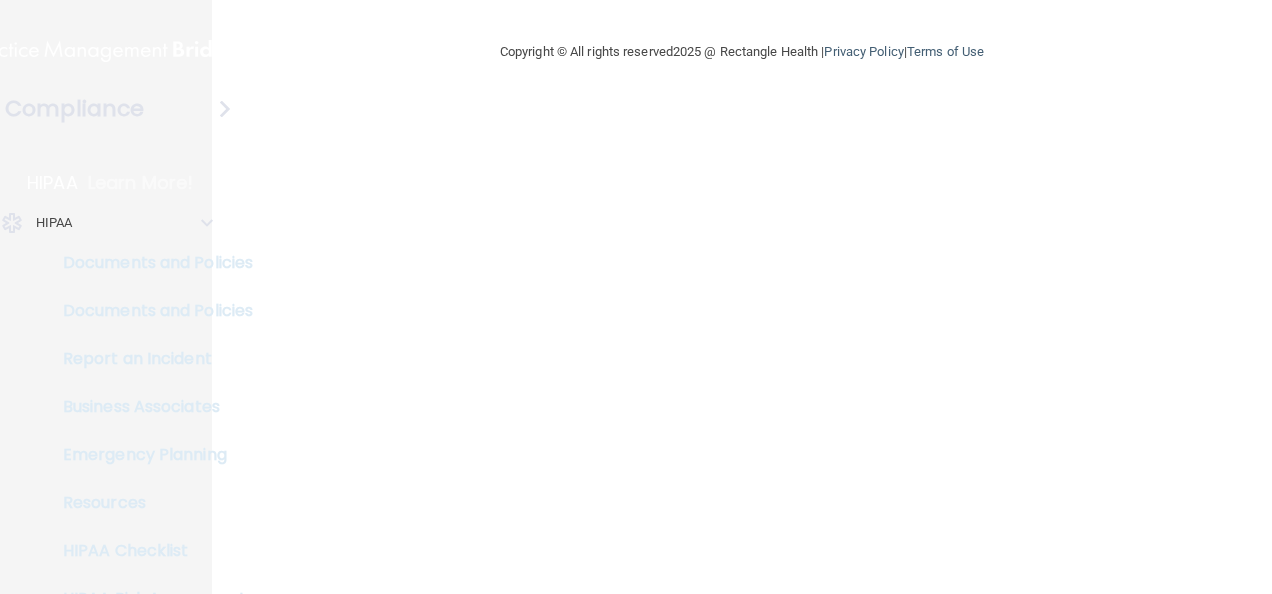 scroll, scrollTop: 0, scrollLeft: 0, axis: both 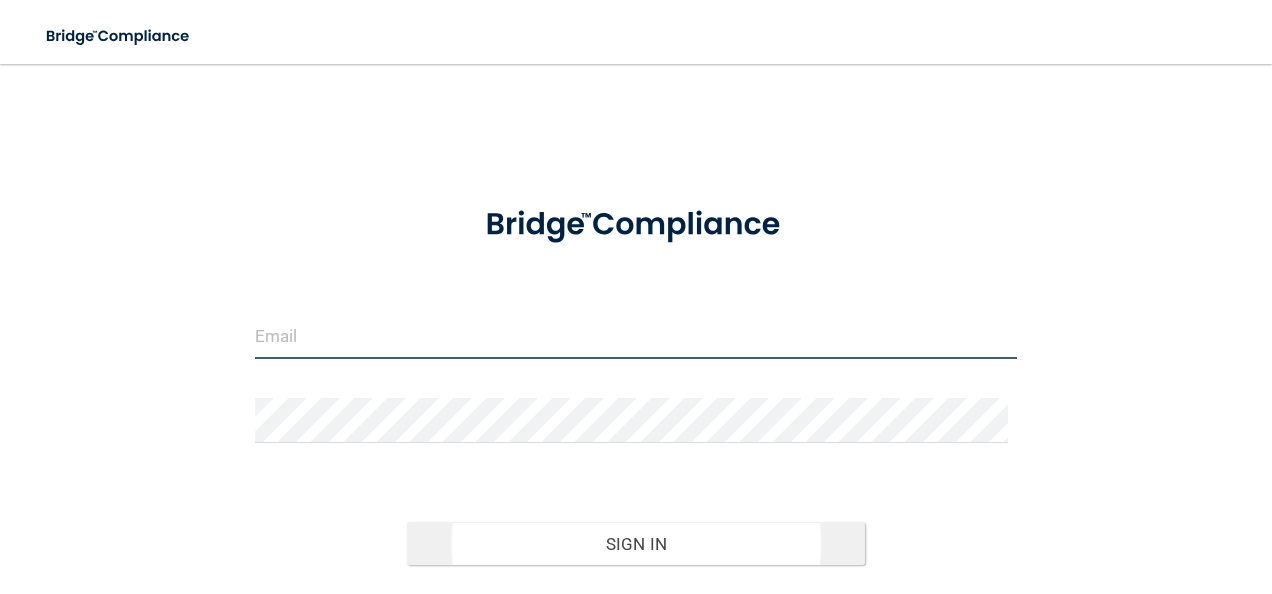 type on "[PERSON_NAME][EMAIL_ADDRESS][PERSON_NAME][DOMAIN_NAME]" 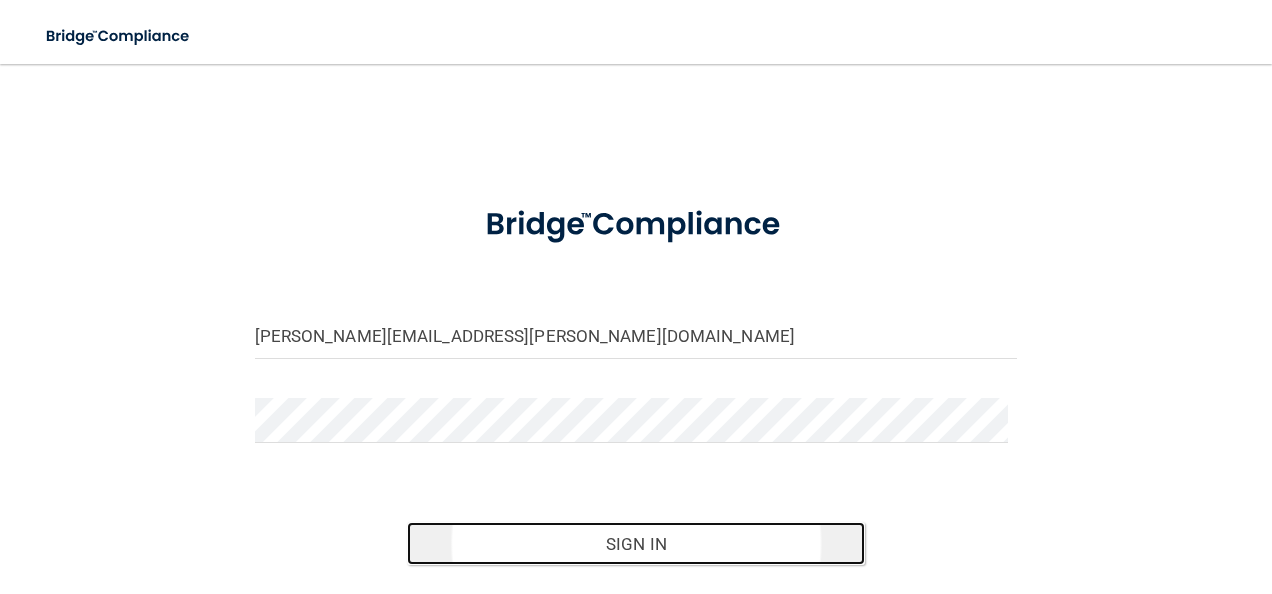 click on "Sign In" at bounding box center [636, 544] 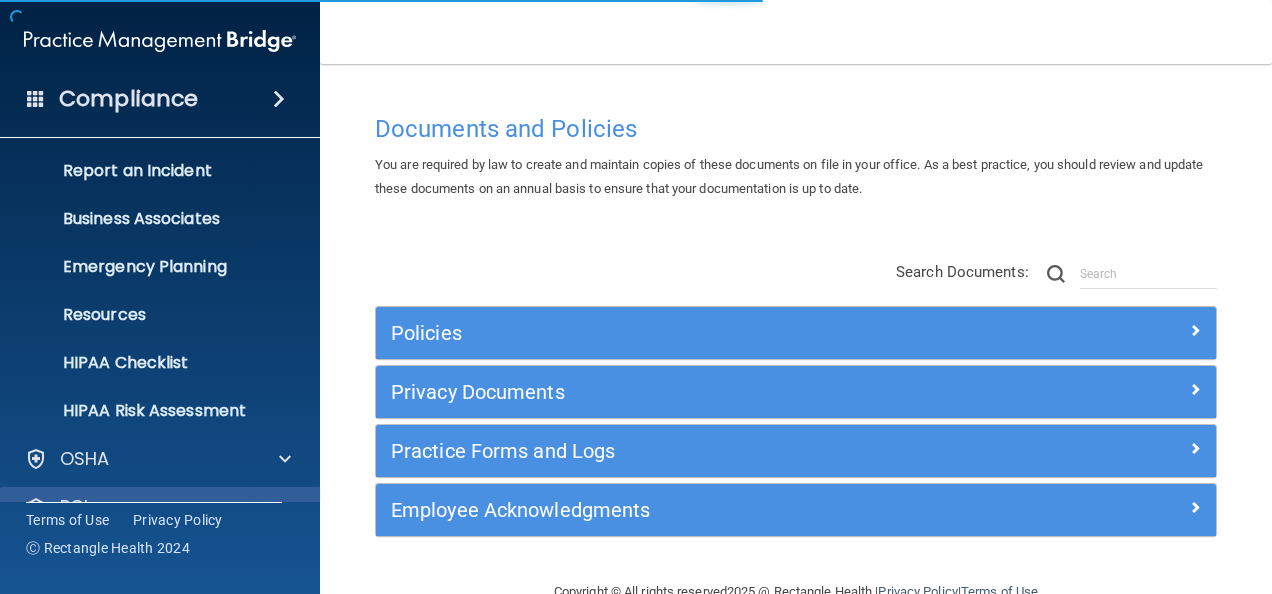 scroll, scrollTop: 235, scrollLeft: 0, axis: vertical 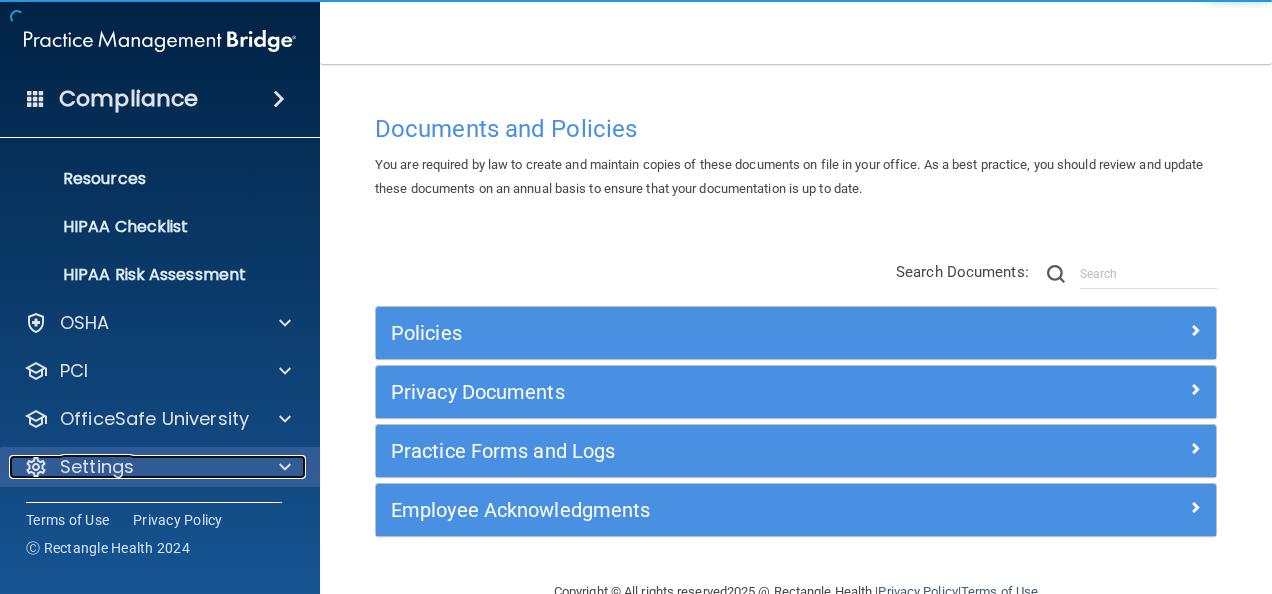 click on "Settings" at bounding box center (97, 467) 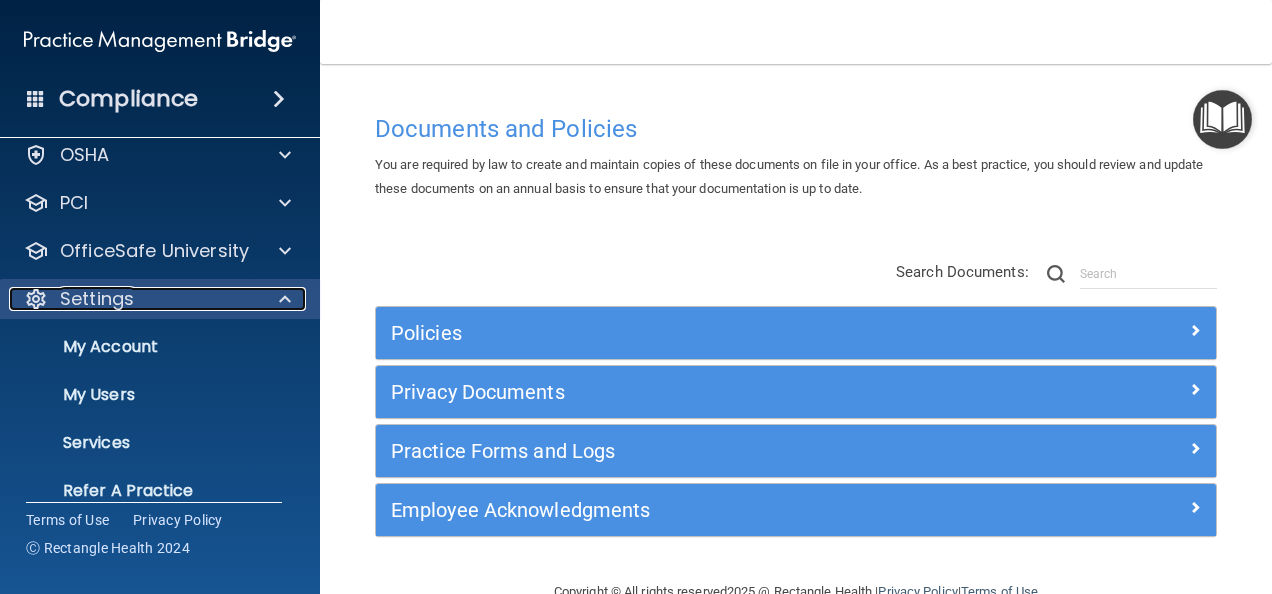 scroll, scrollTop: 435, scrollLeft: 0, axis: vertical 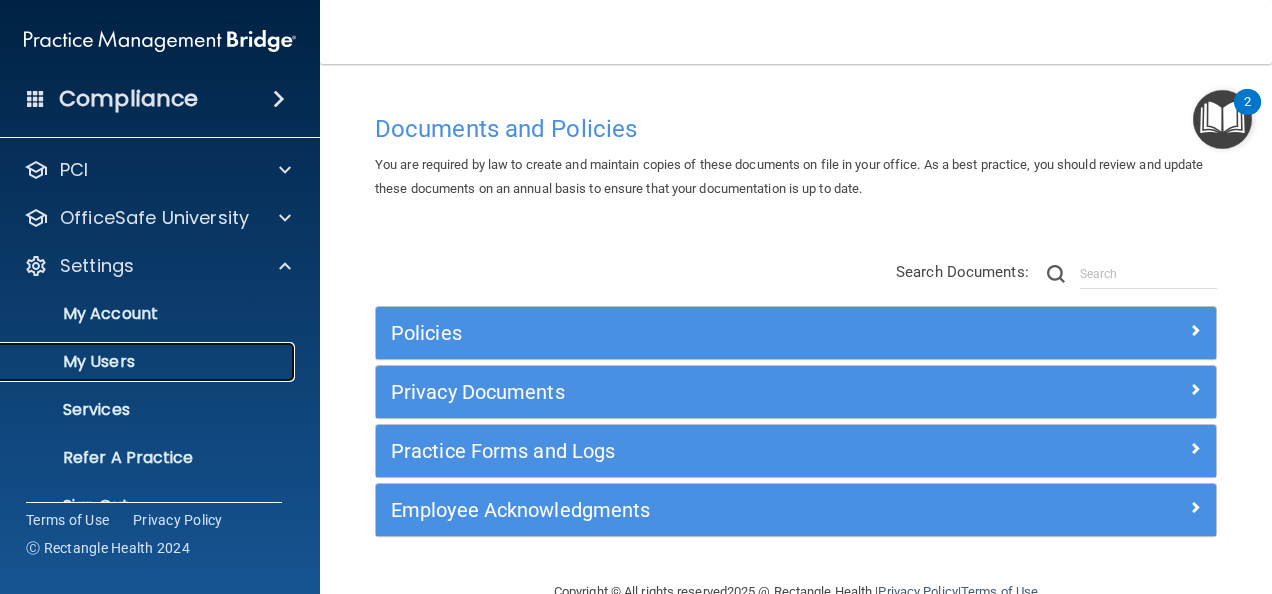 click on "My Users" at bounding box center [149, 362] 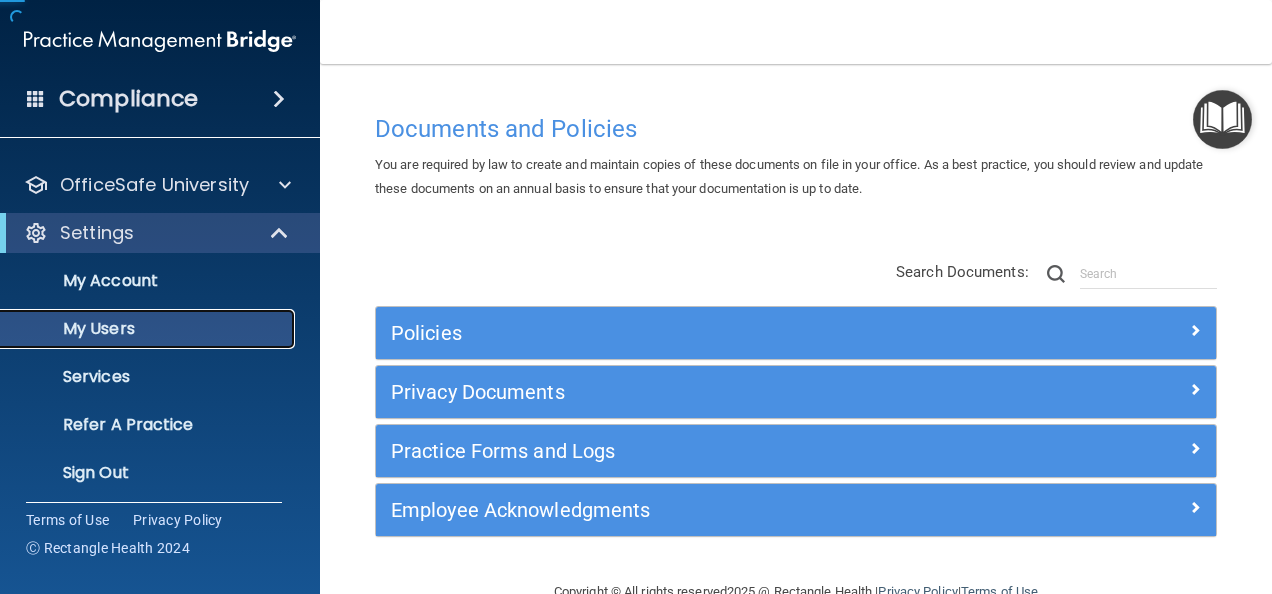 scroll, scrollTop: 99, scrollLeft: 0, axis: vertical 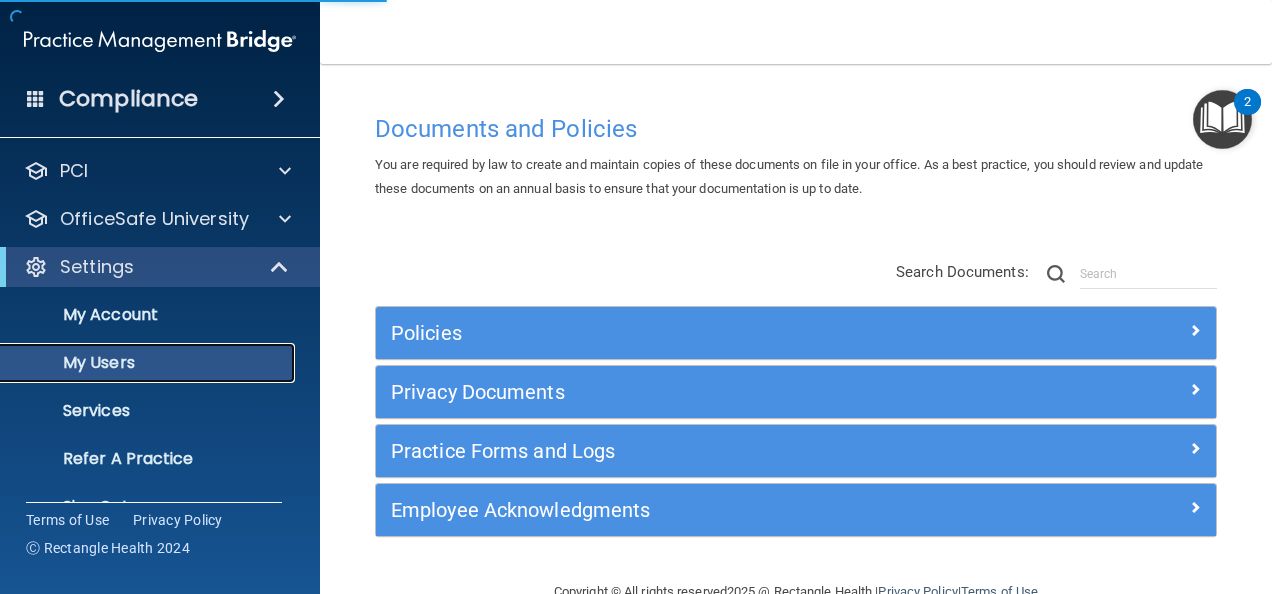 select on "20" 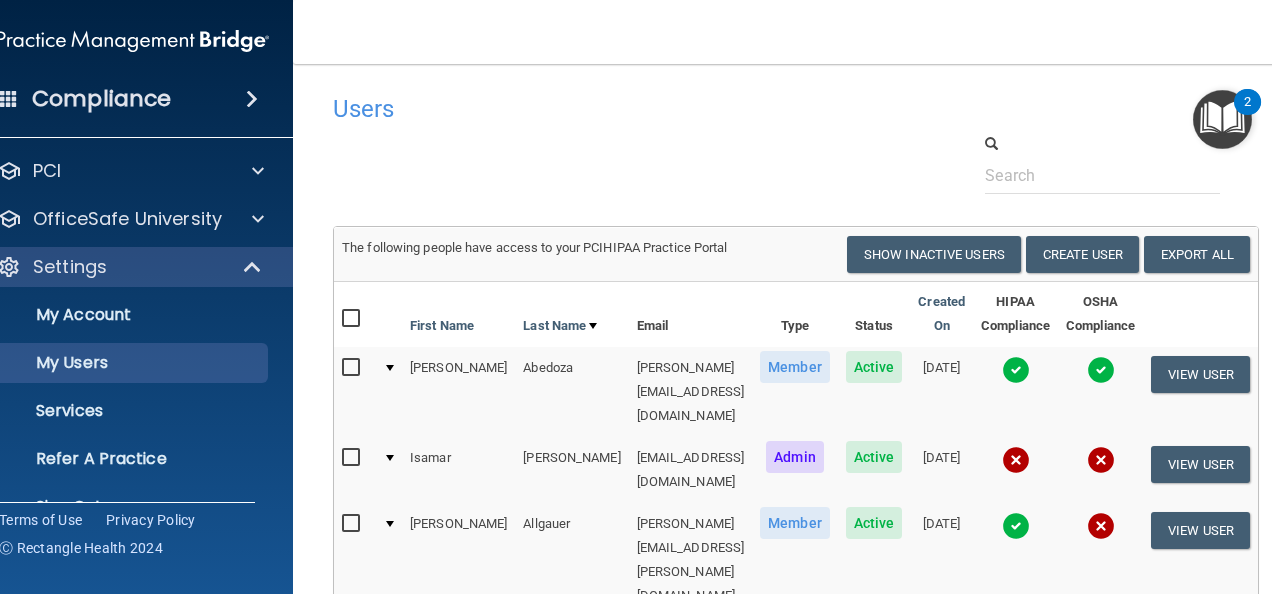 click at bounding box center [353, 319] 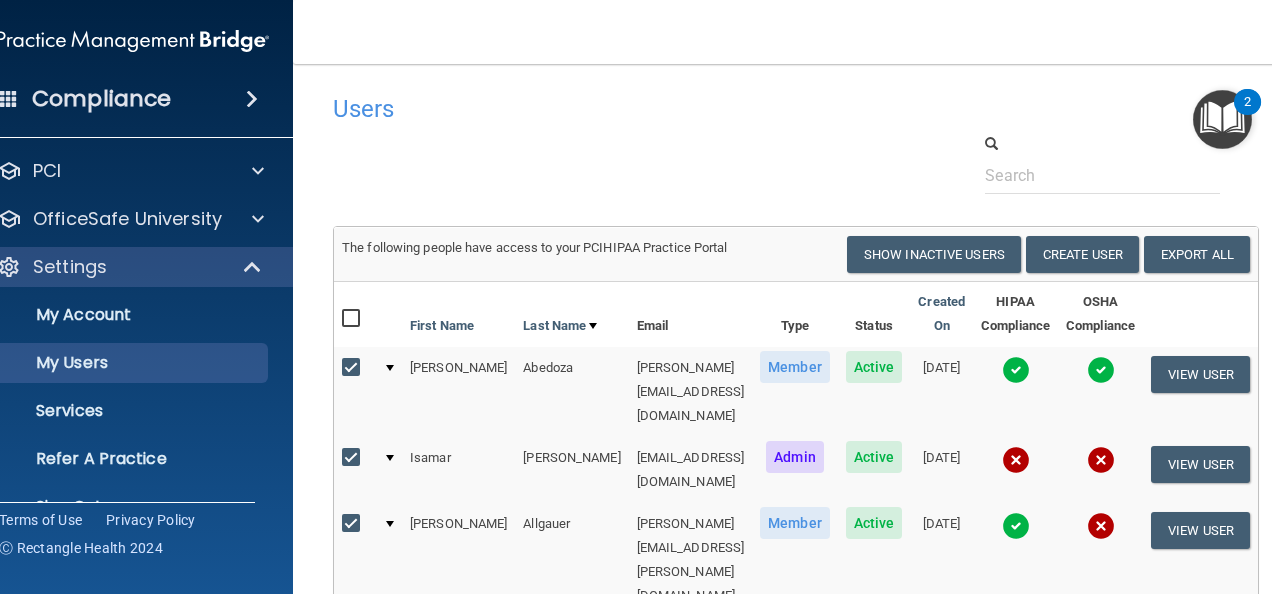 checkbox on "true" 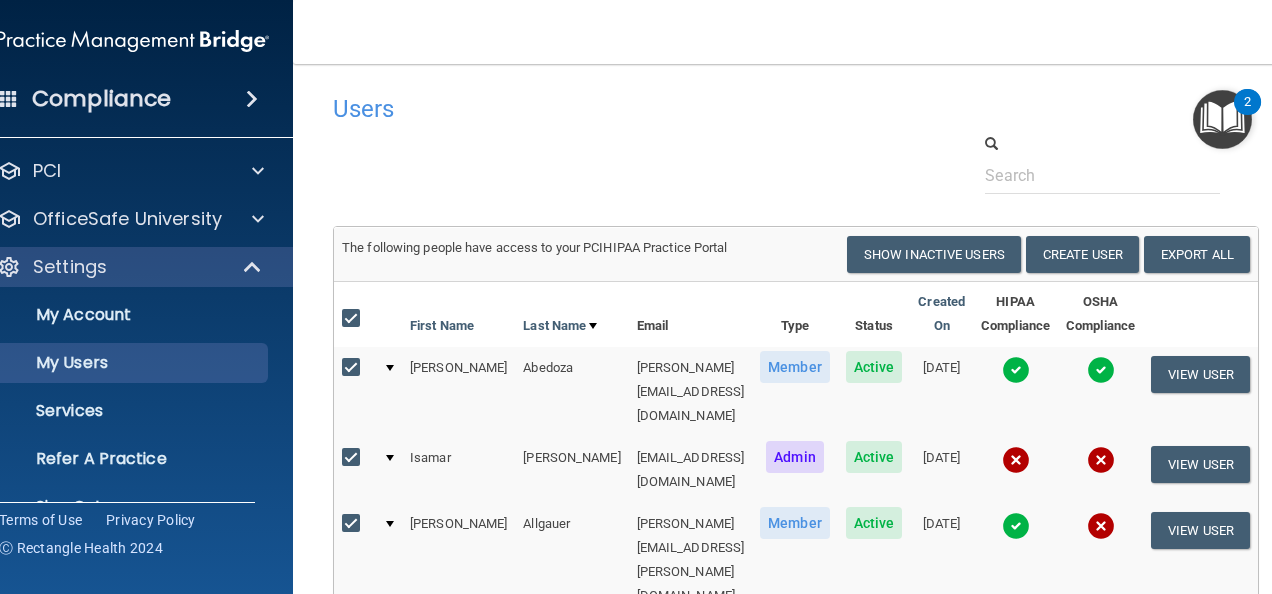 checkbox on "true" 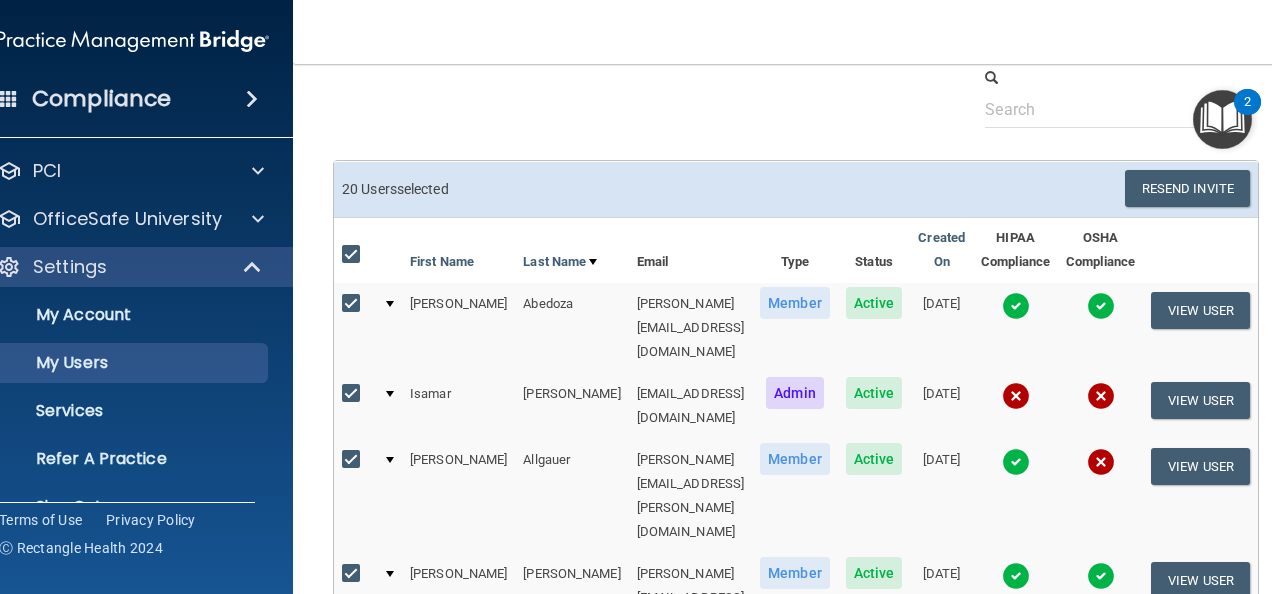 scroll, scrollTop: 0, scrollLeft: 0, axis: both 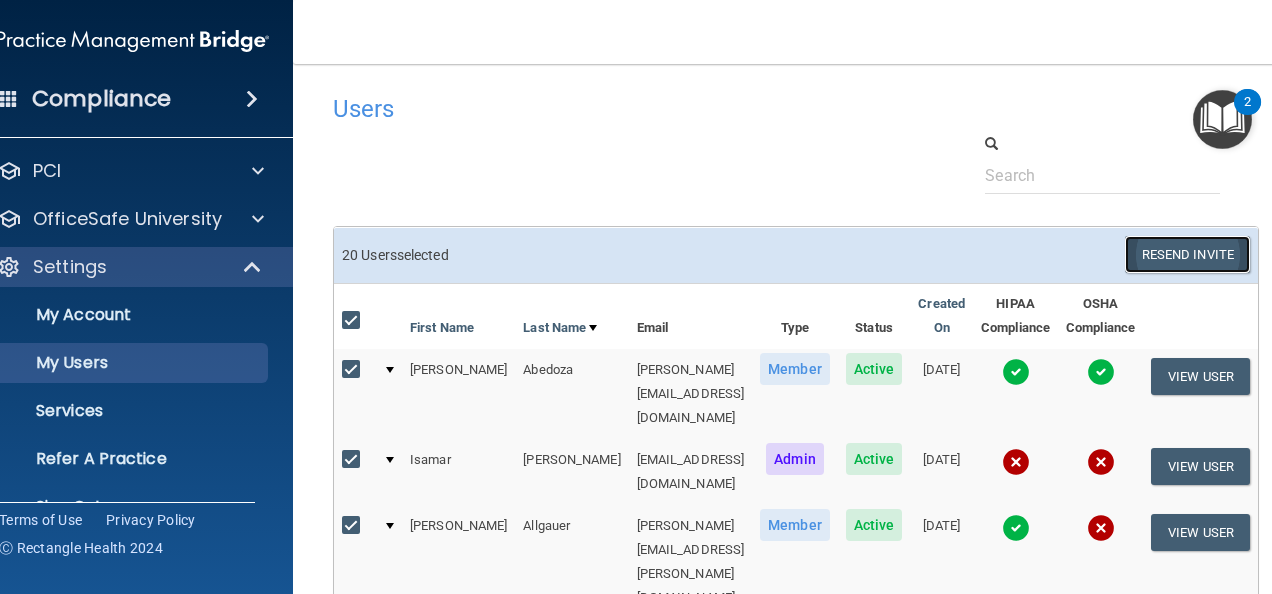 click on "Resend Invite" at bounding box center (1187, 254) 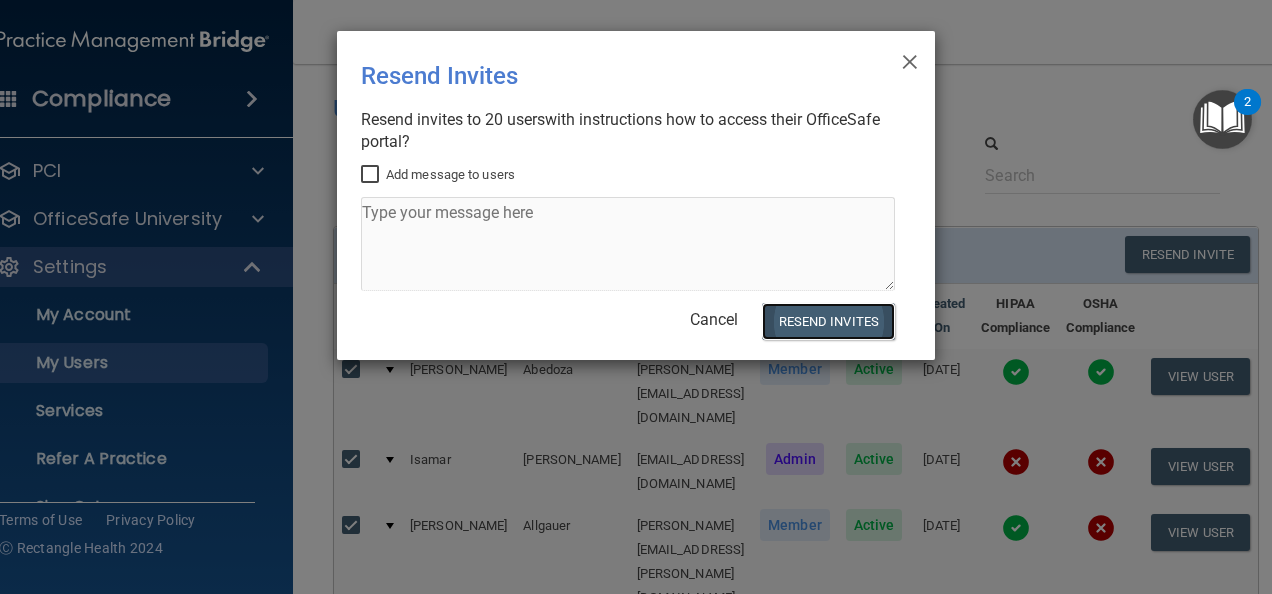 click on "Resend Invites" at bounding box center [828, 321] 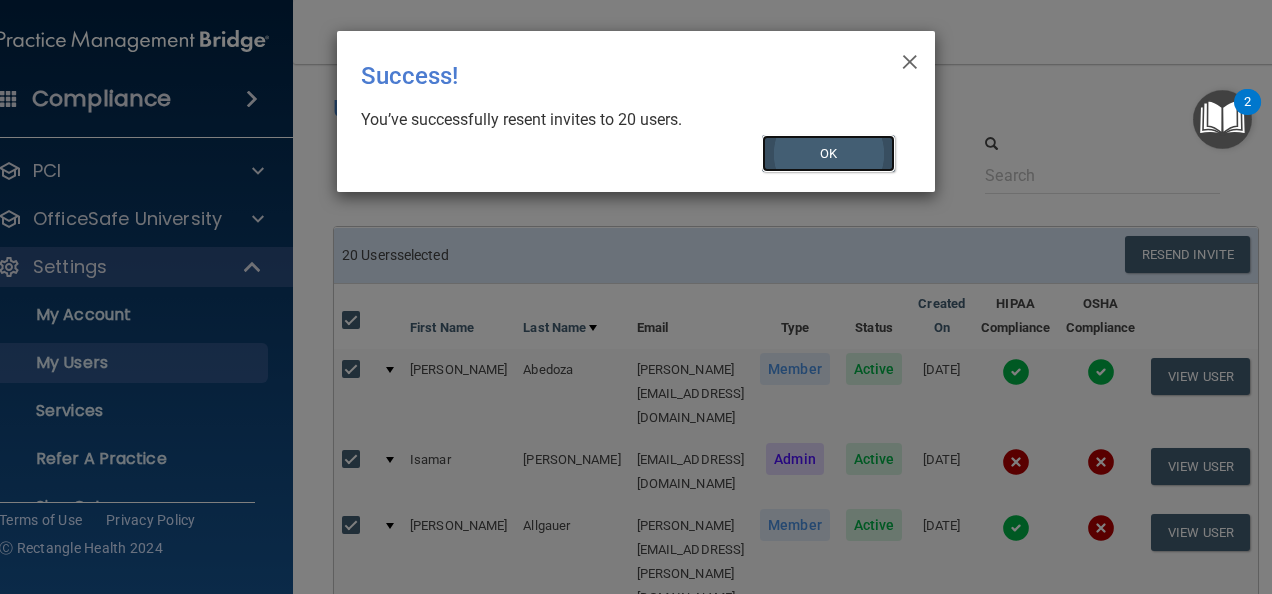 click on "OK" at bounding box center (829, 153) 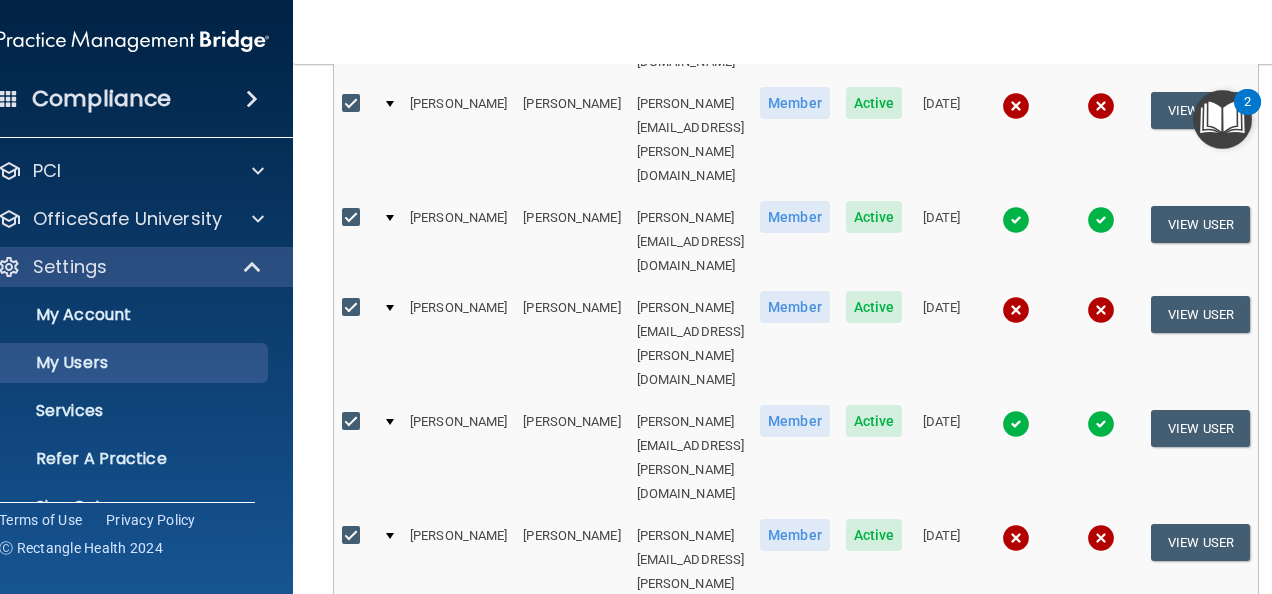 scroll, scrollTop: 1095, scrollLeft: 0, axis: vertical 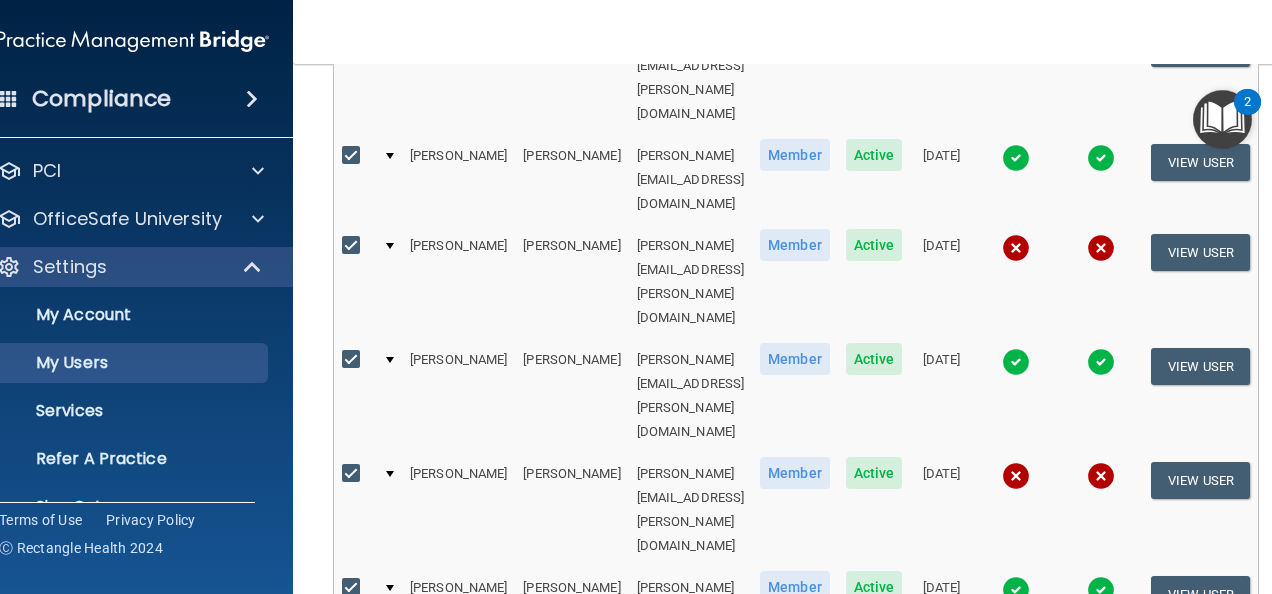 click on "2" at bounding box center (476, 1430) 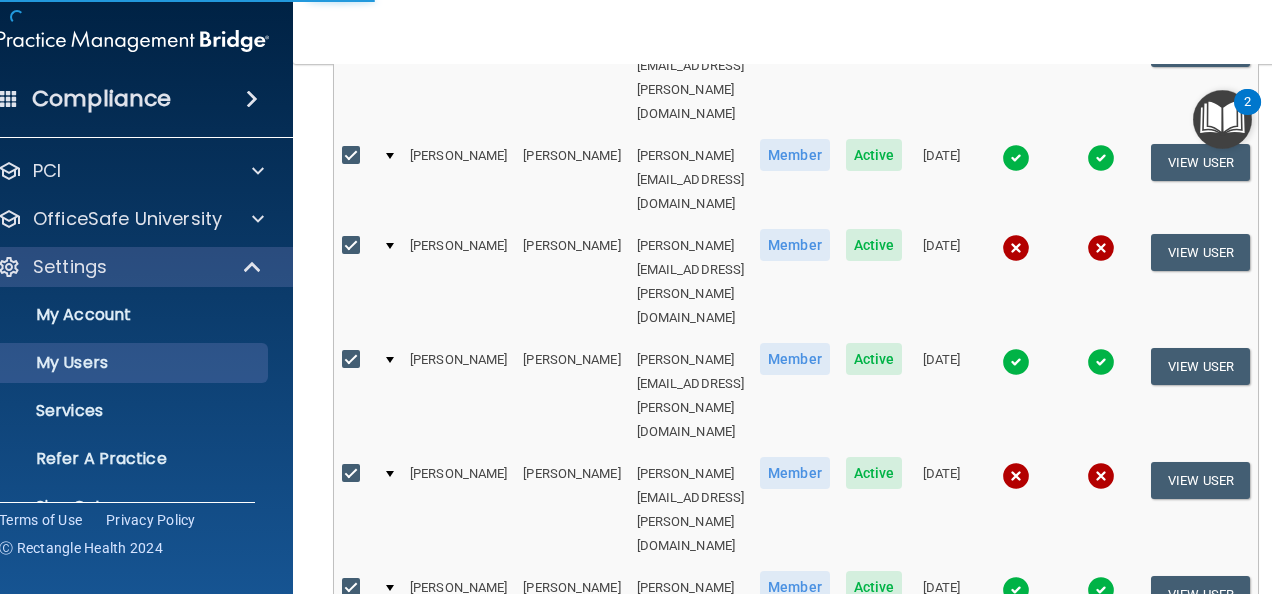 select on "20" 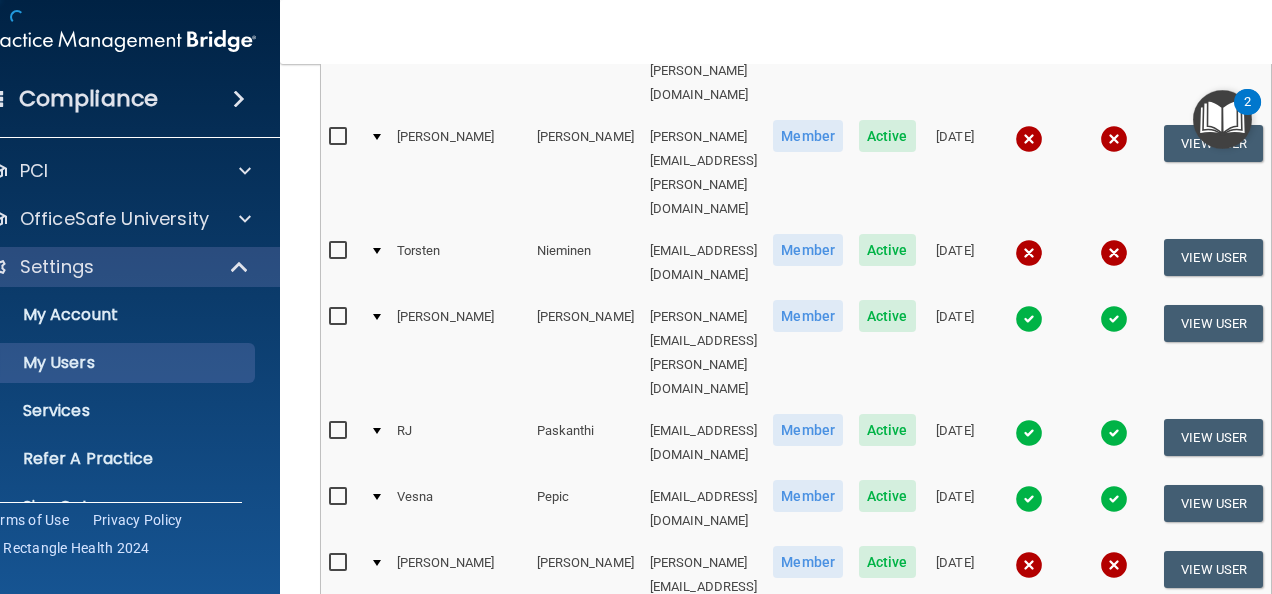 scroll, scrollTop: 0, scrollLeft: 0, axis: both 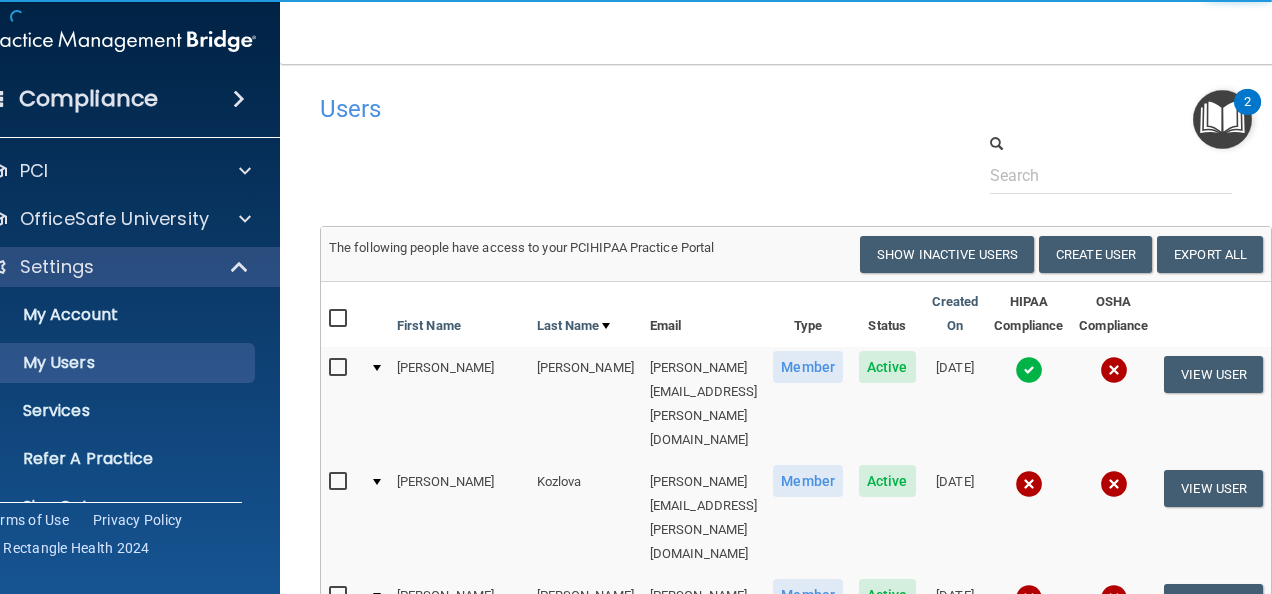 click at bounding box center (340, 319) 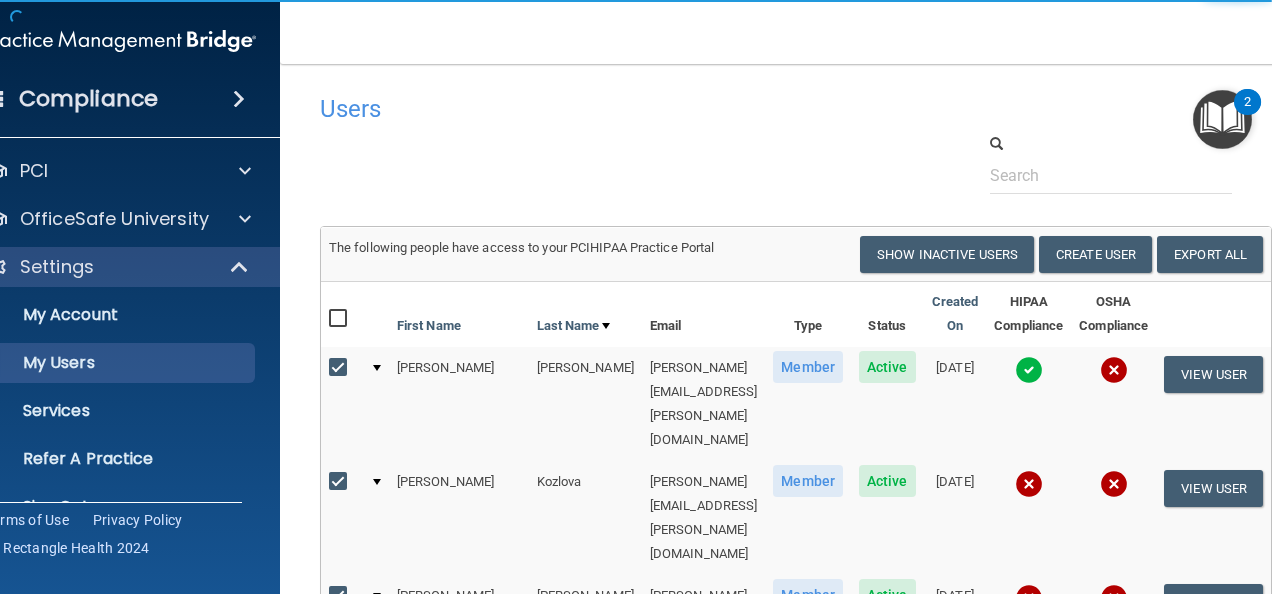 checkbox on "true" 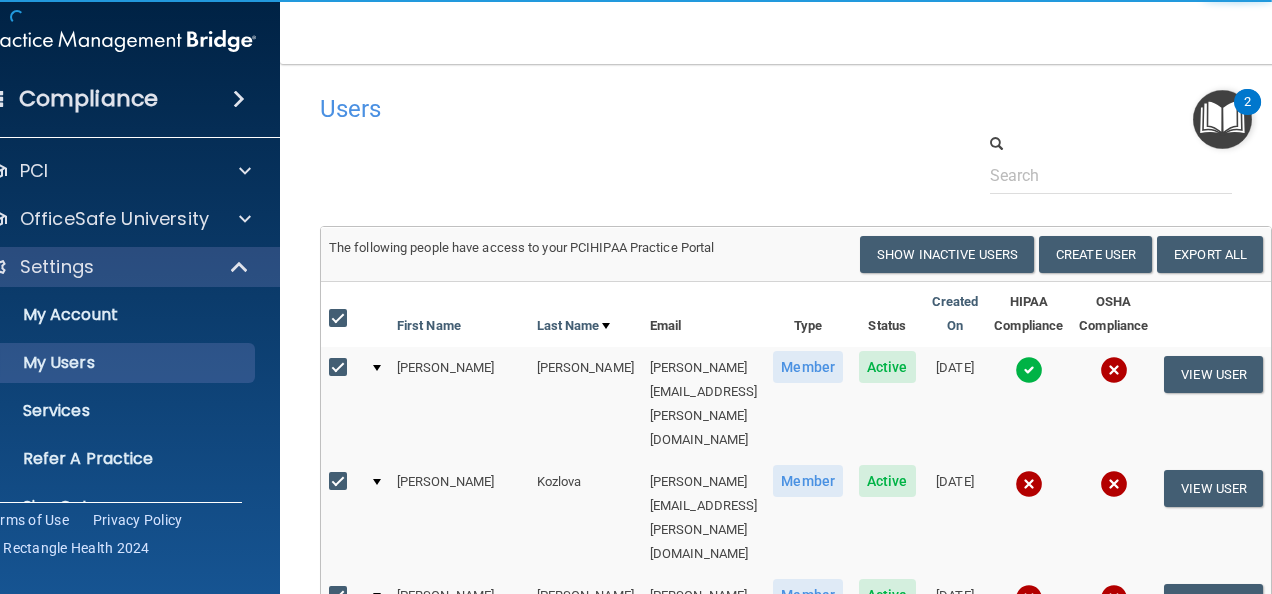 checkbox on "true" 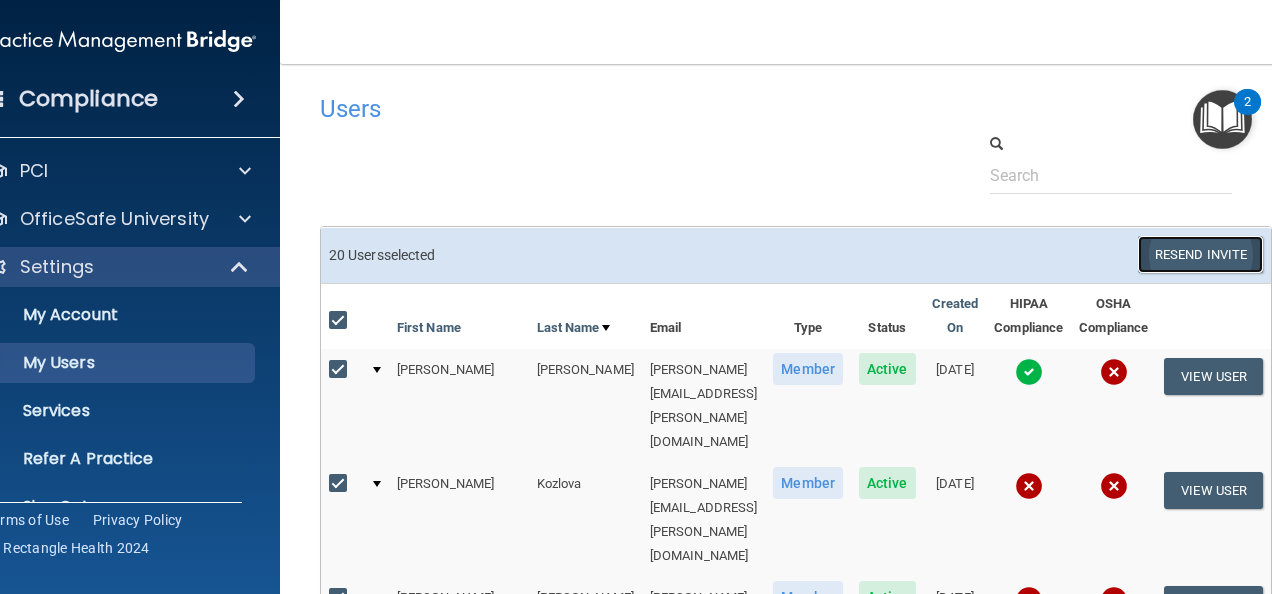 click on "Resend Invite" at bounding box center [1200, 254] 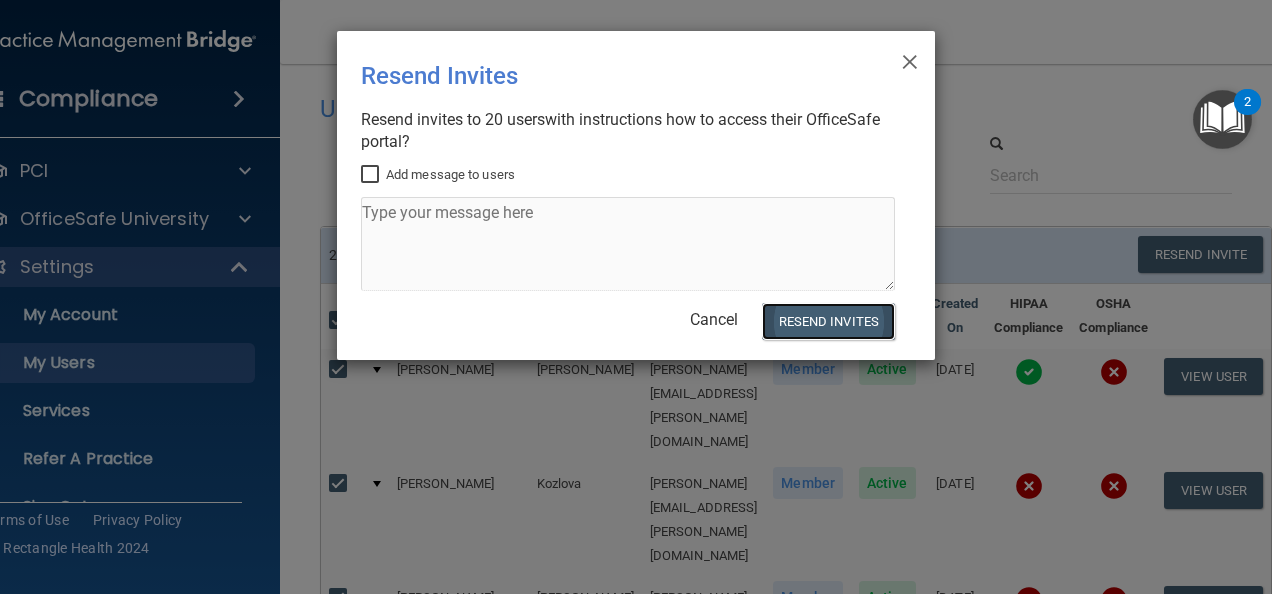 click on "Resend Invites" at bounding box center [828, 321] 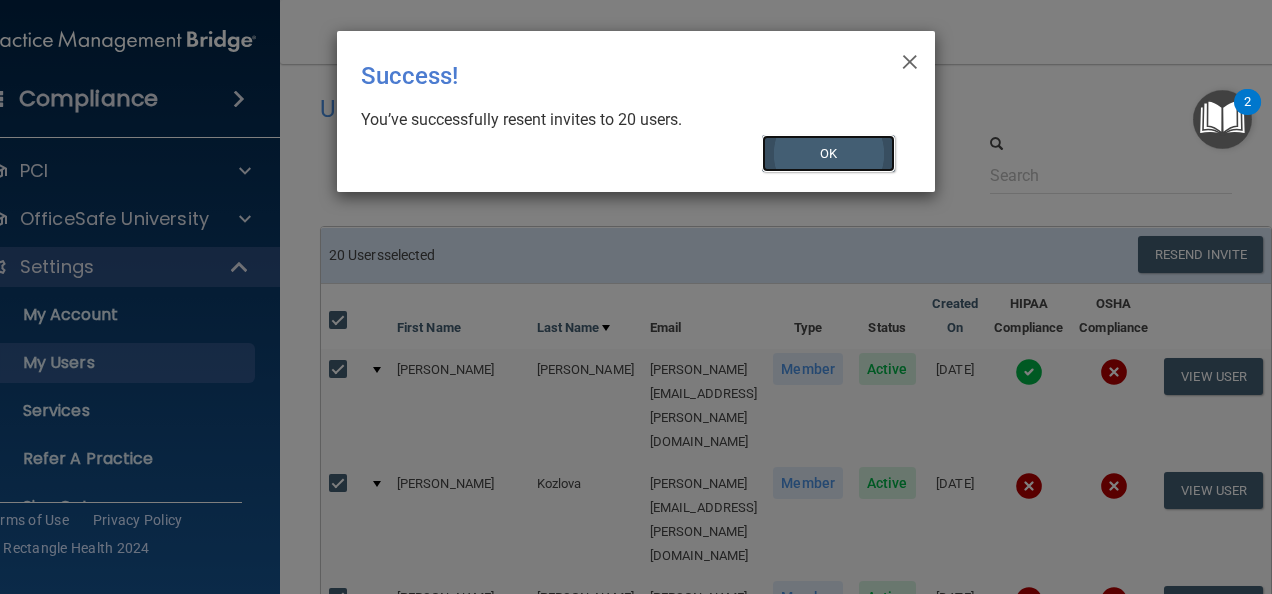 click on "OK" at bounding box center (829, 153) 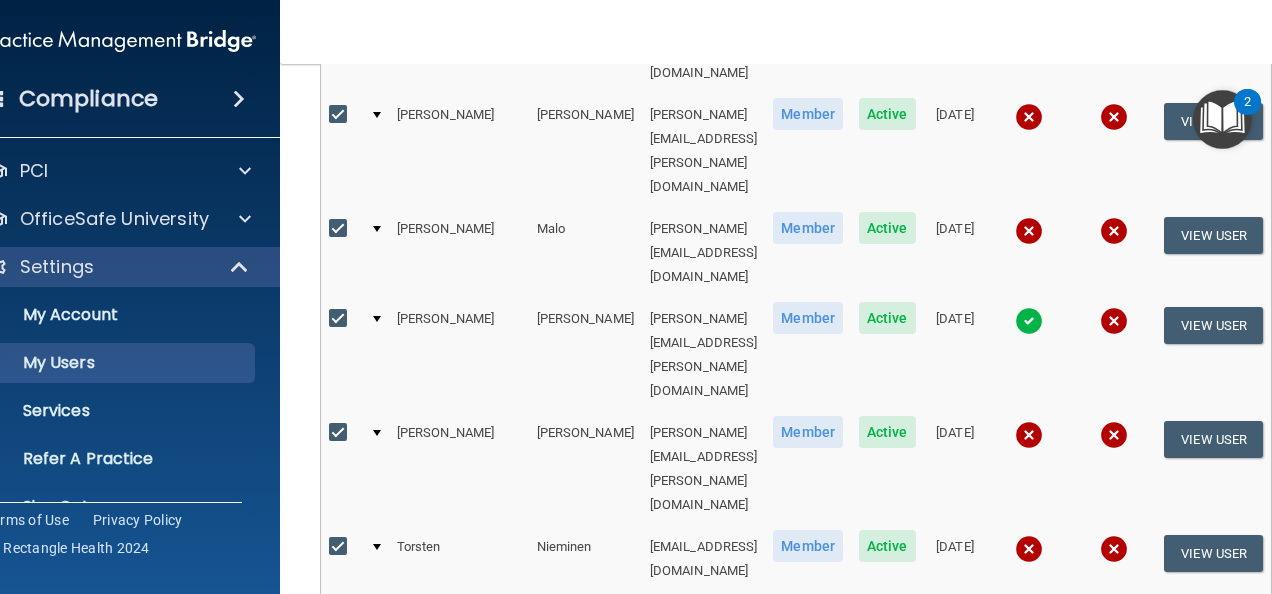 scroll, scrollTop: 1095, scrollLeft: 0, axis: vertical 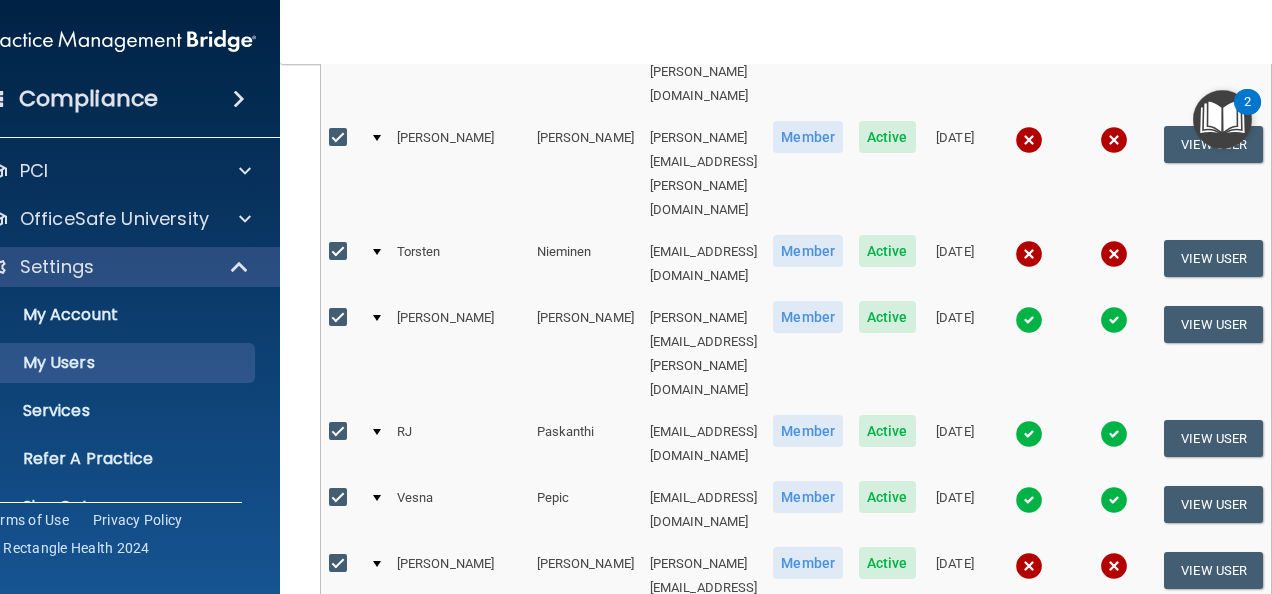 click on "3" at bounding box center [503, 1310] 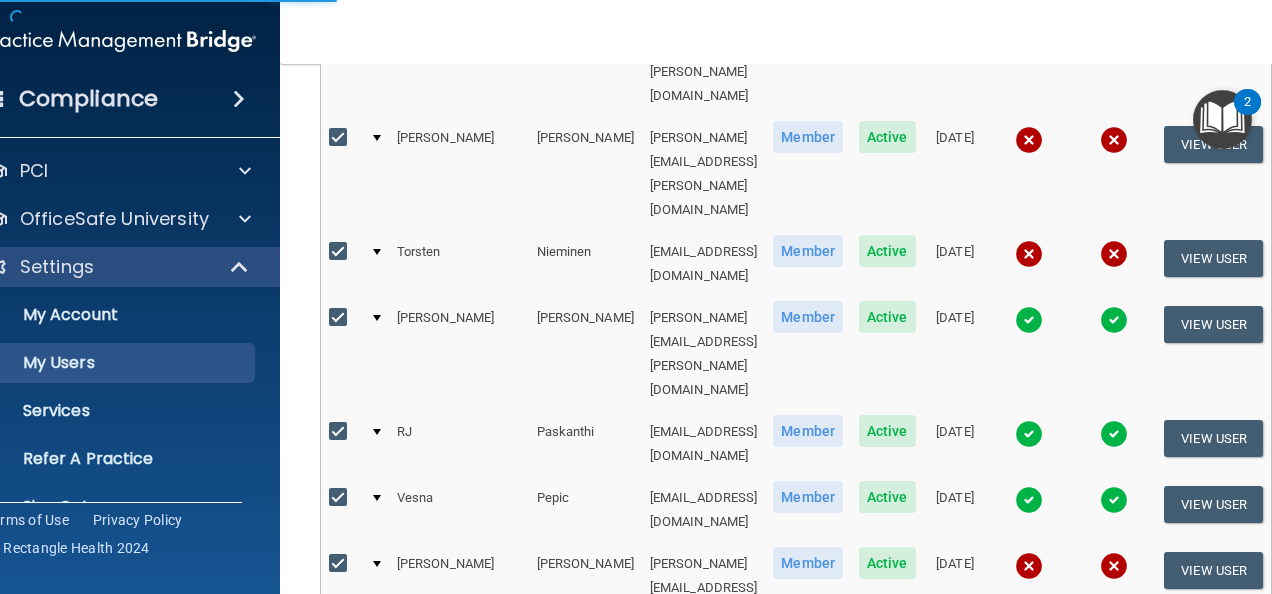 scroll, scrollTop: 0, scrollLeft: 0, axis: both 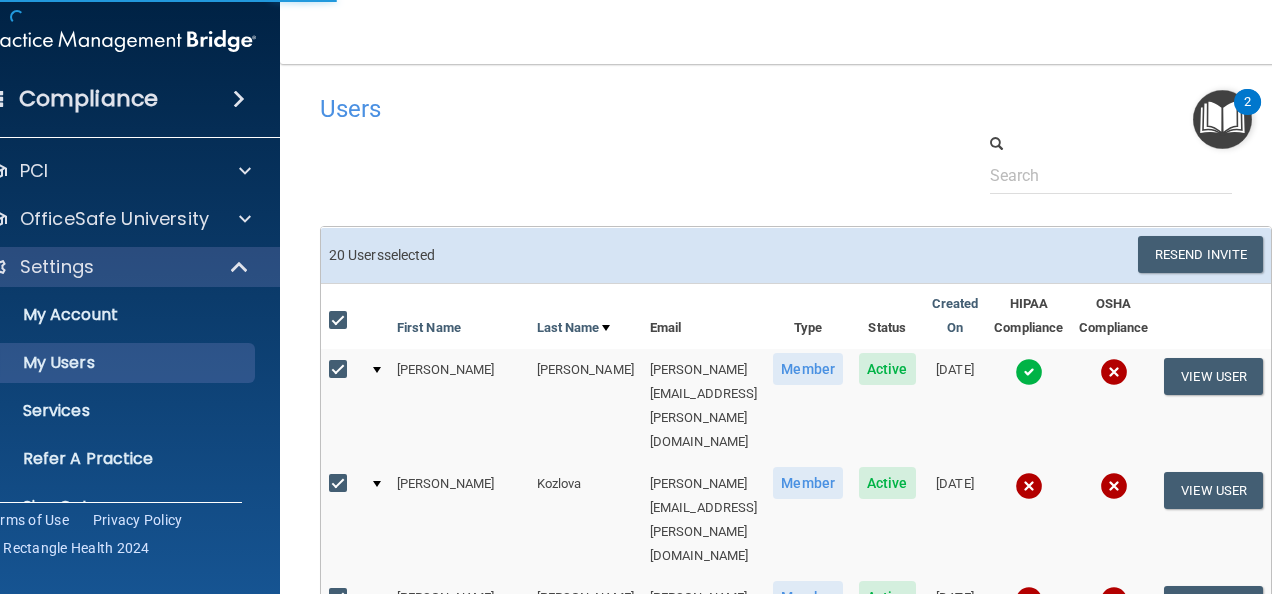 select on "20" 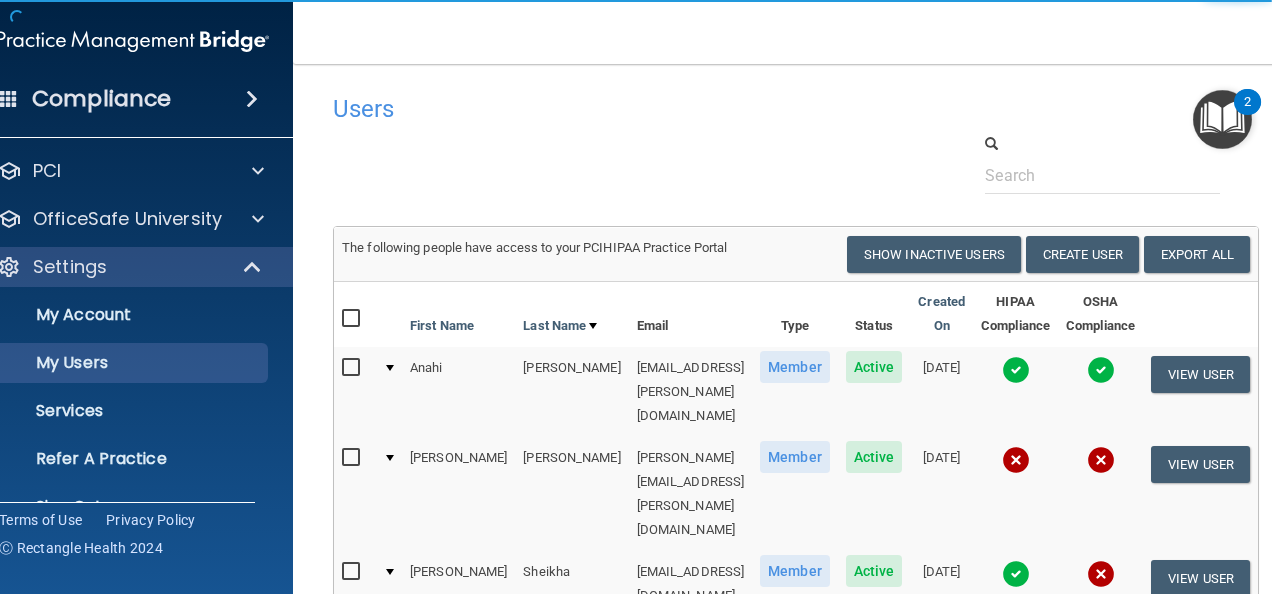 click at bounding box center (353, 319) 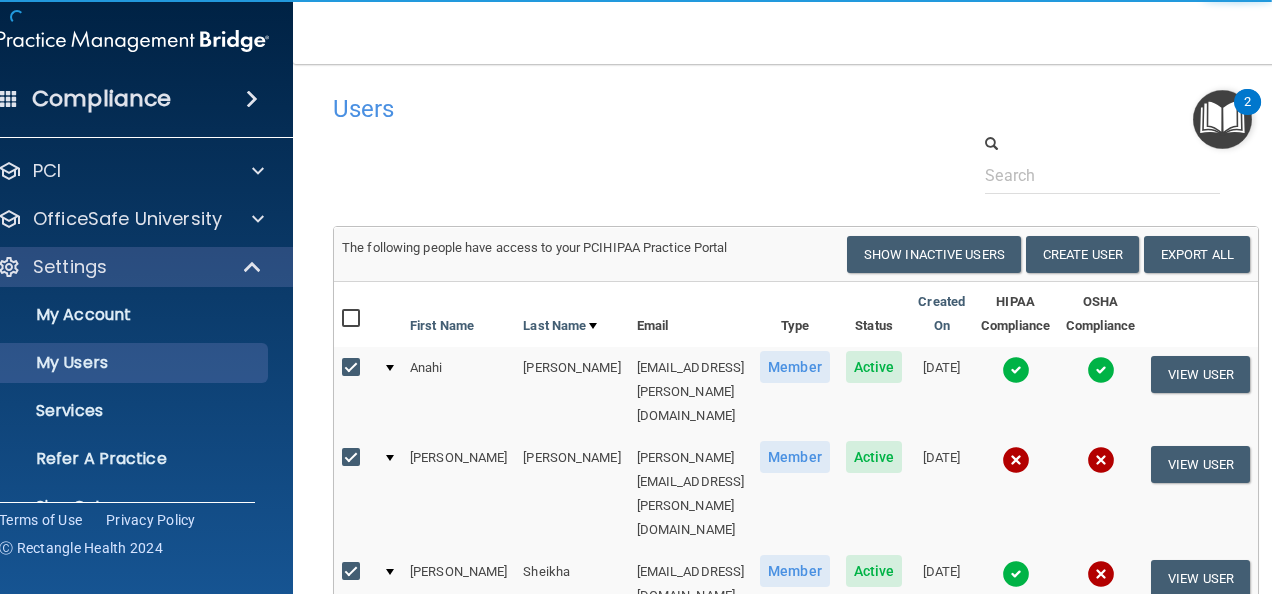 checkbox on "true" 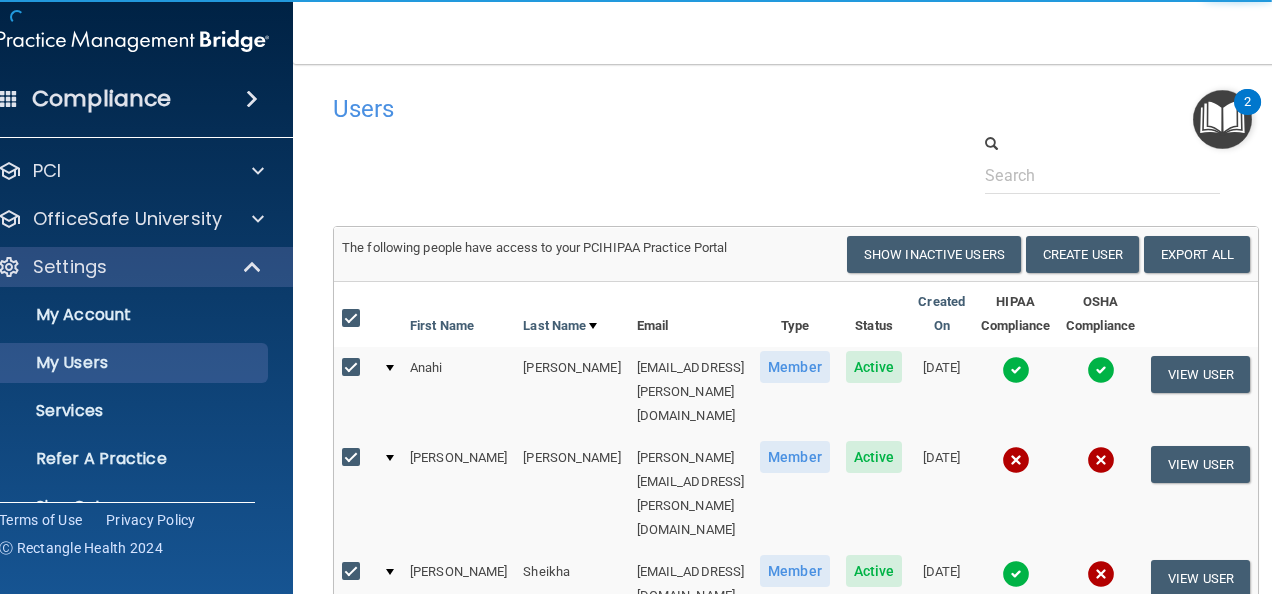 checkbox on "true" 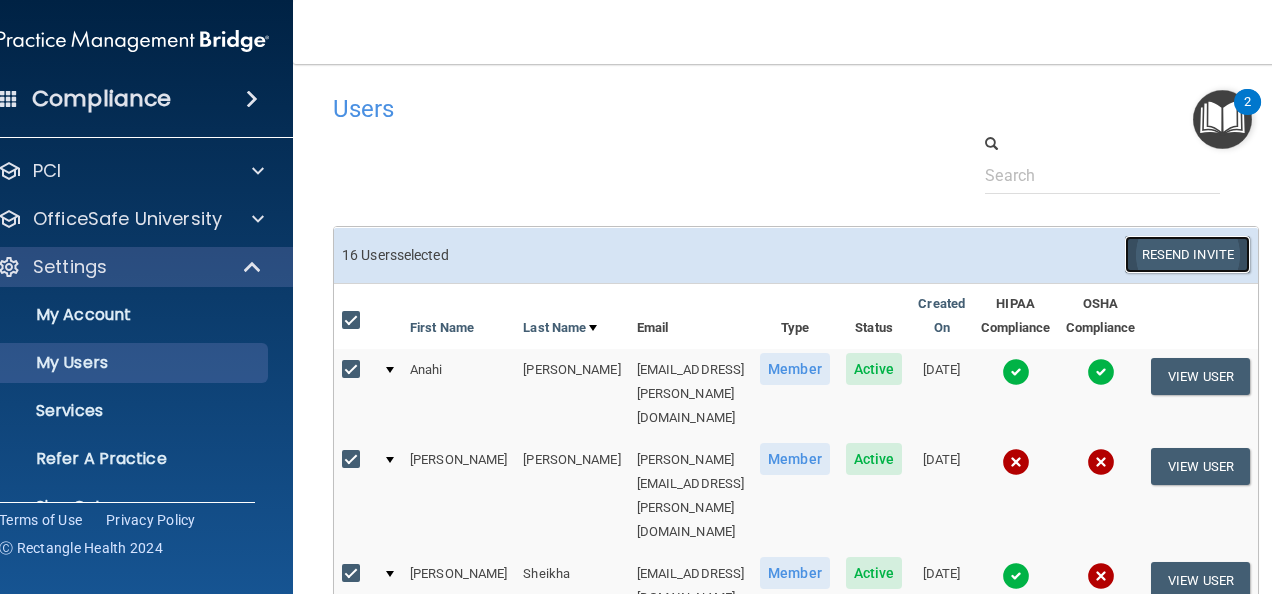 click on "Resend Invite" at bounding box center (1187, 254) 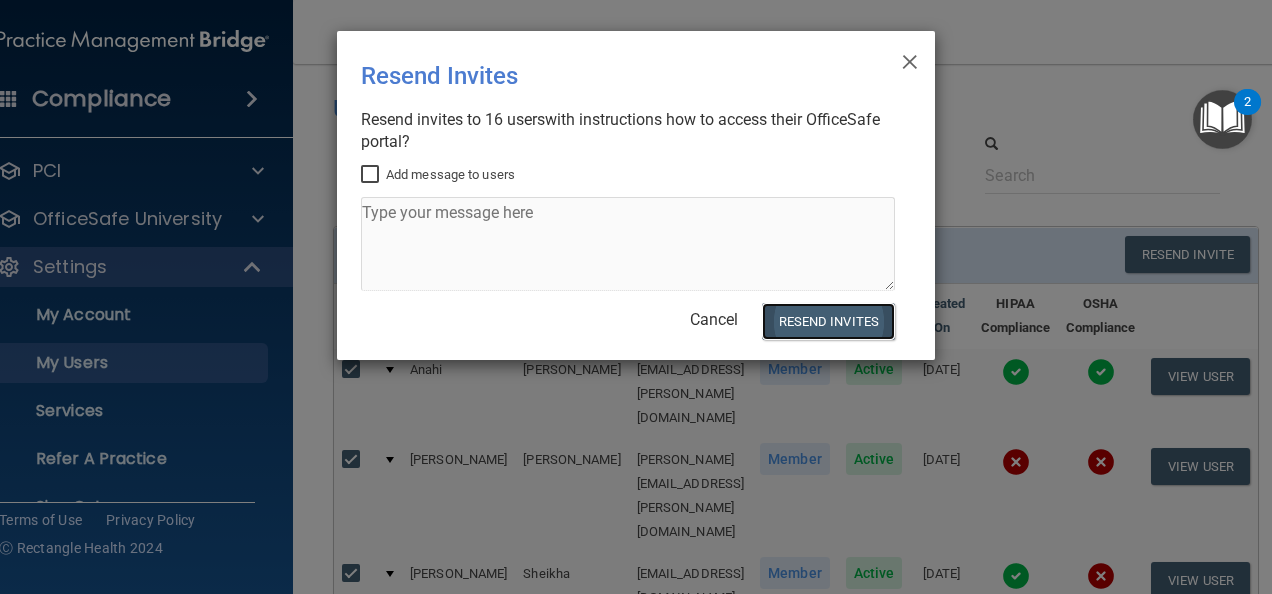 click on "Resend Invites" at bounding box center (828, 321) 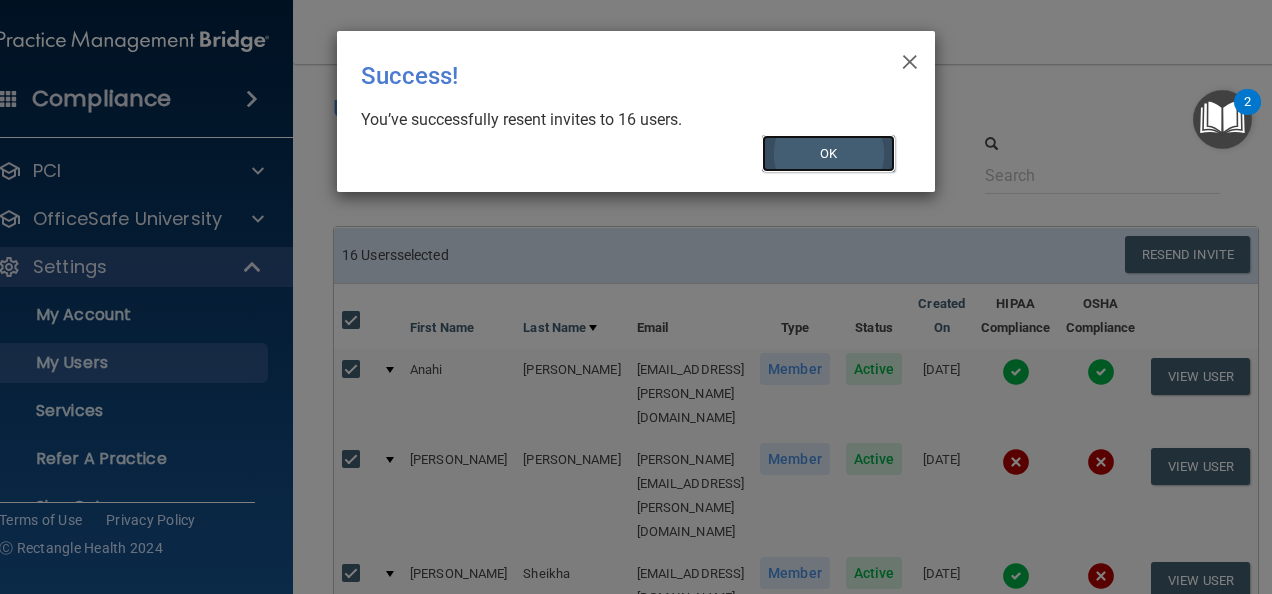 click on "OK" at bounding box center [829, 153] 